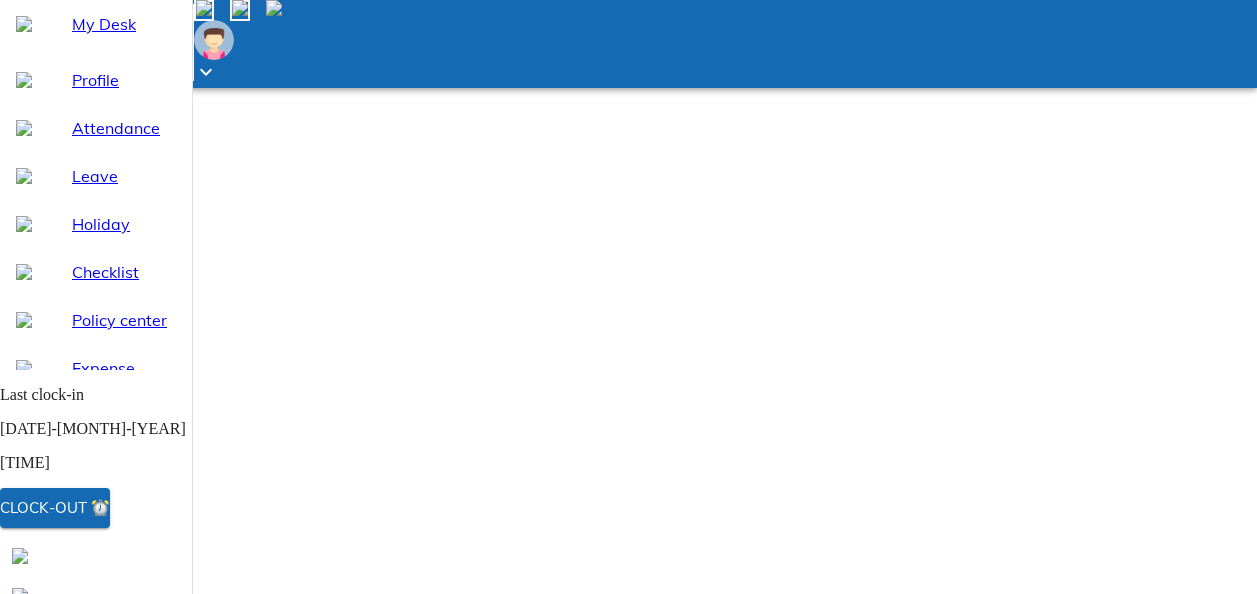 scroll, scrollTop: 200, scrollLeft: 0, axis: vertical 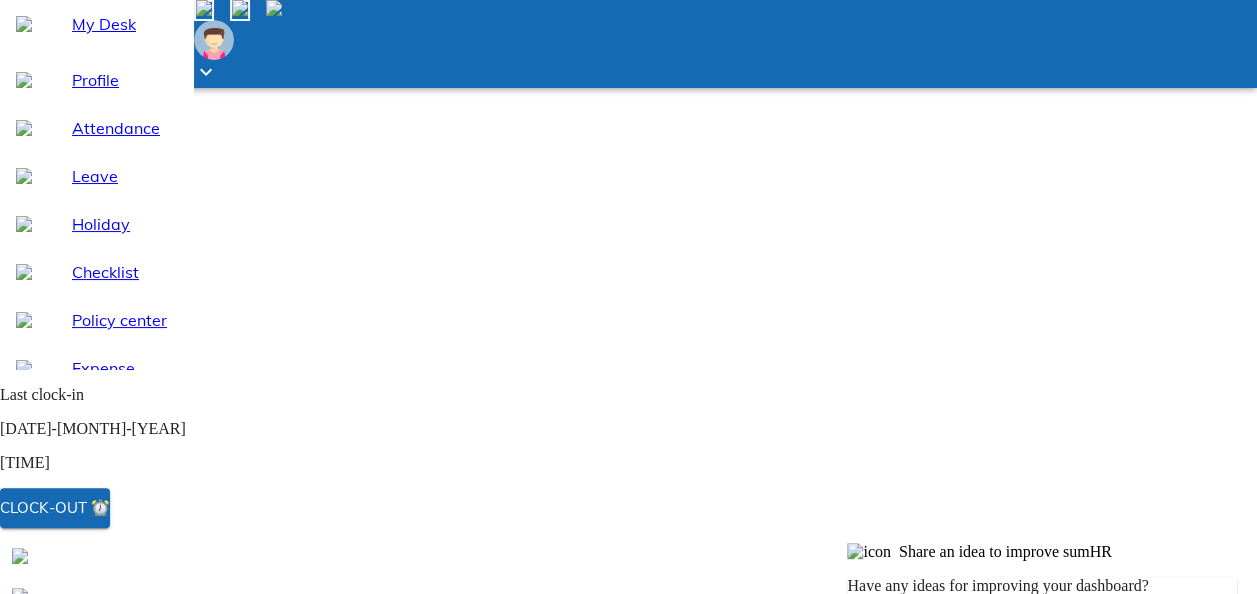 click on "Leave" at bounding box center (124, 176) 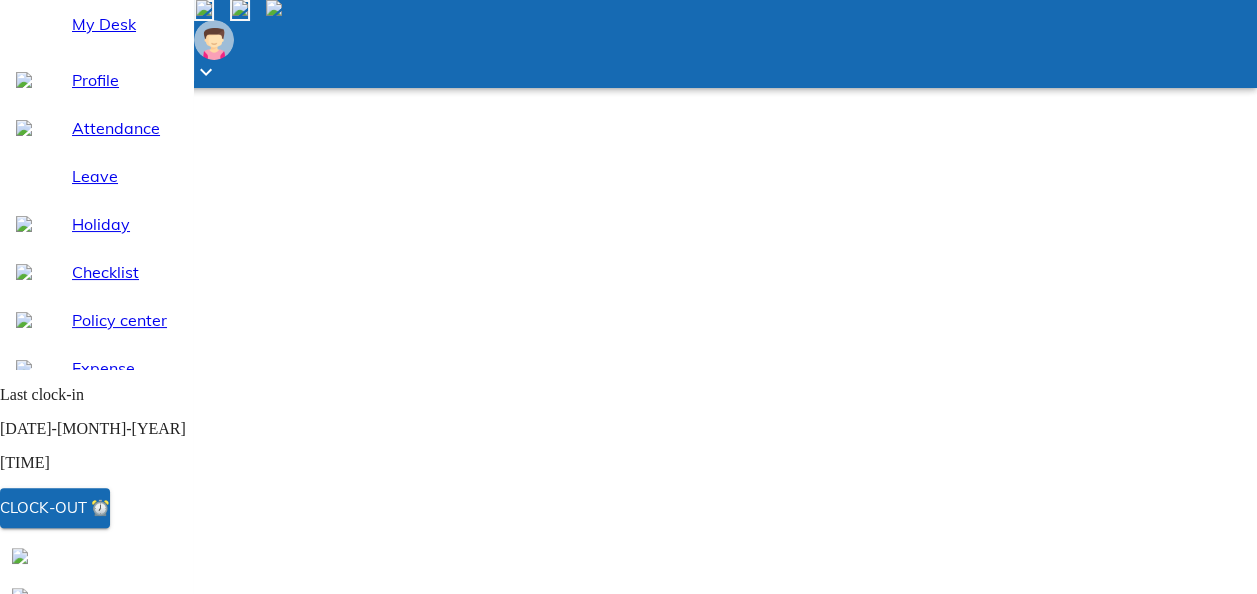 scroll, scrollTop: 0, scrollLeft: 0, axis: both 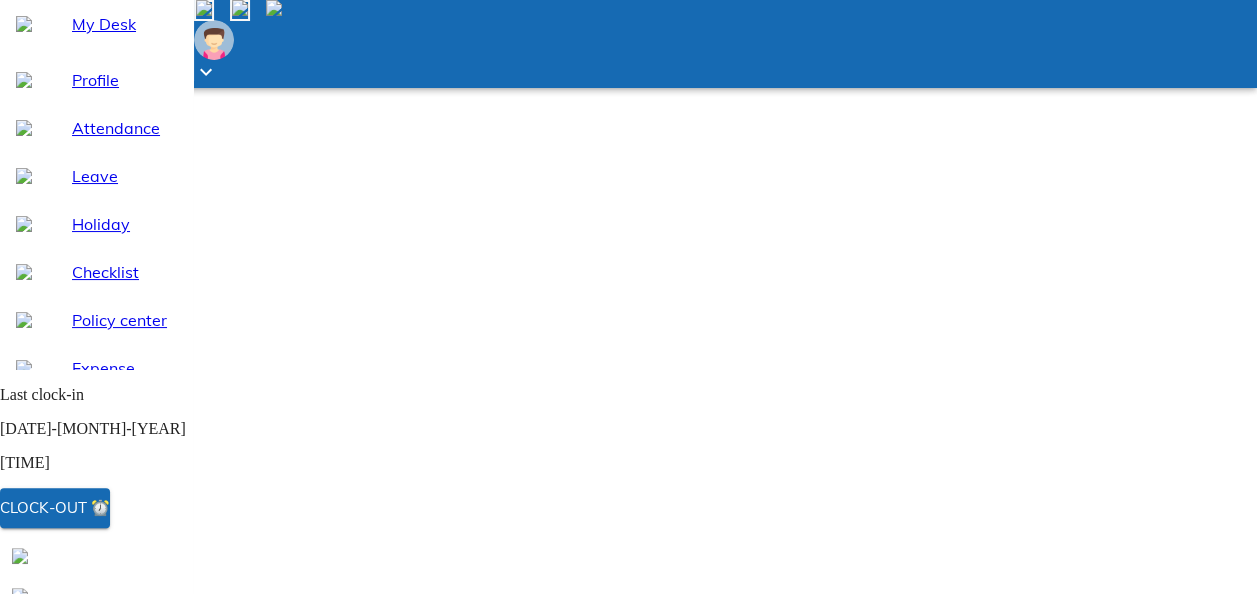 click on "Apply Leave" at bounding box center [483, 743] 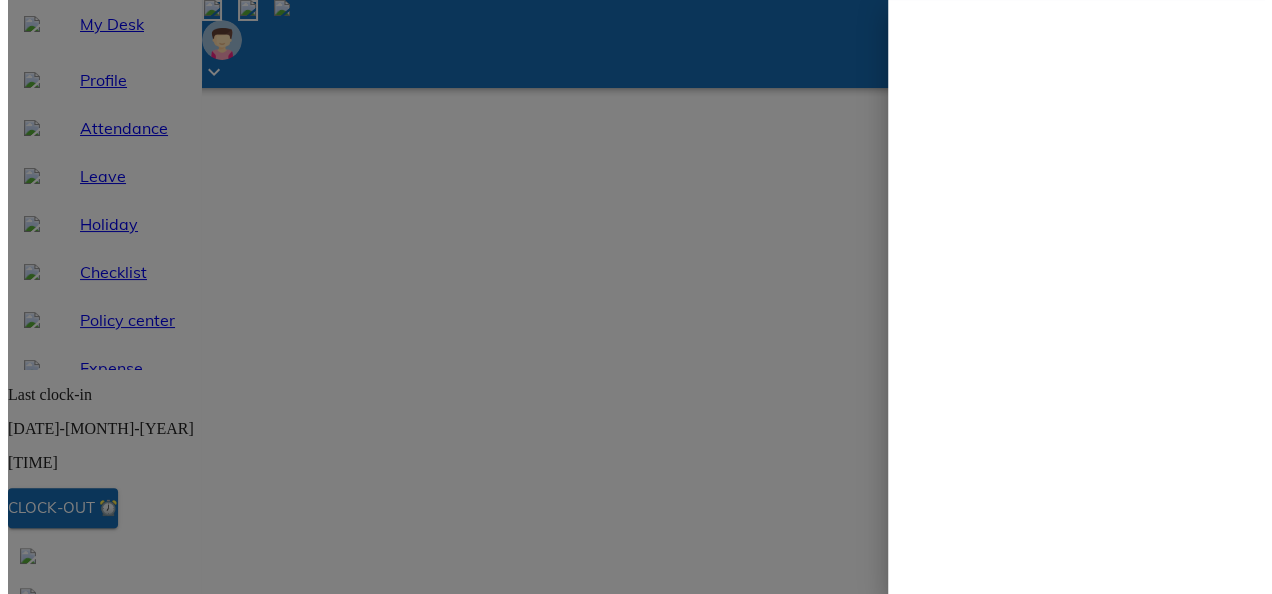 scroll, scrollTop: 134, scrollLeft: 0, axis: vertical 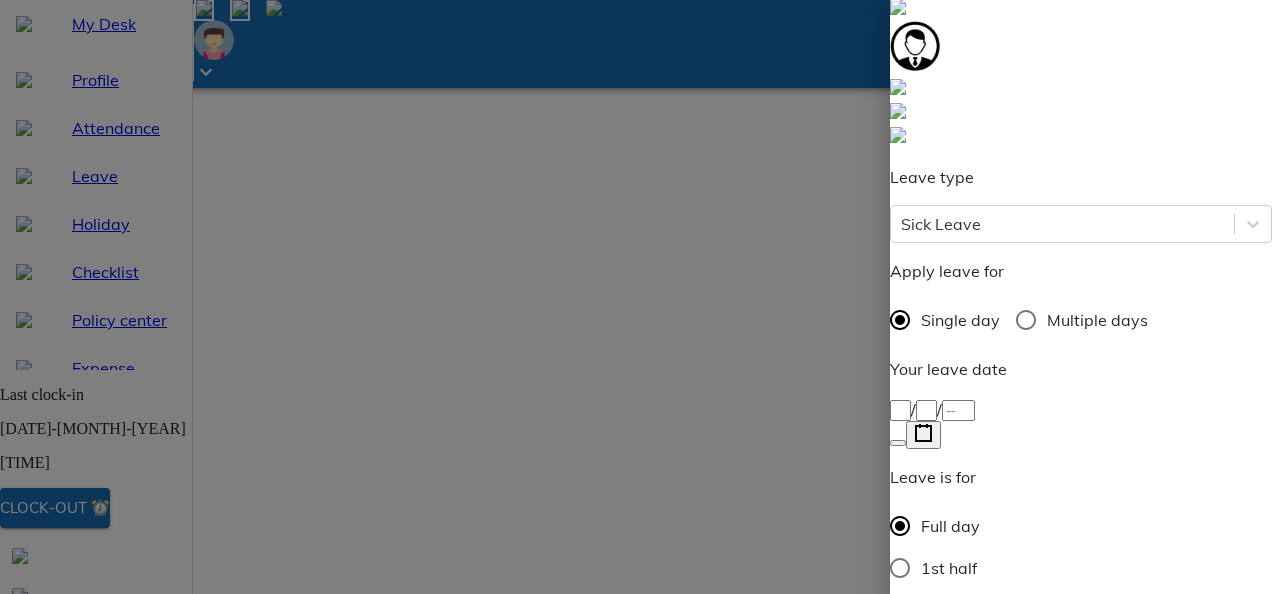 click on "2nd half" at bounding box center (900, 610) 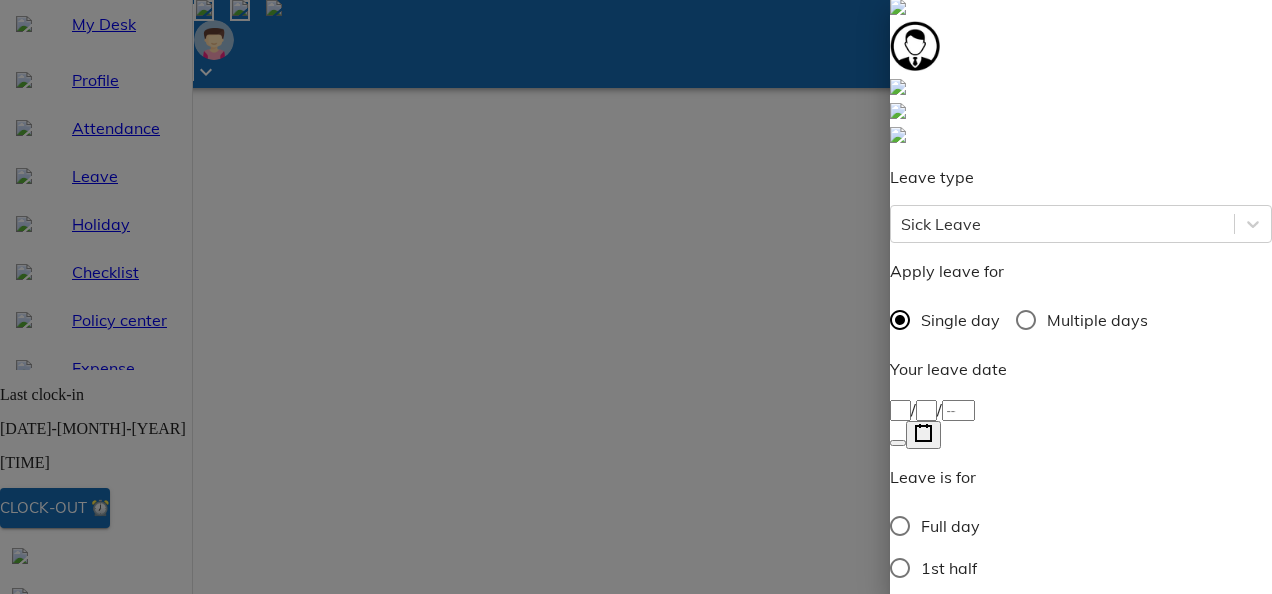 click 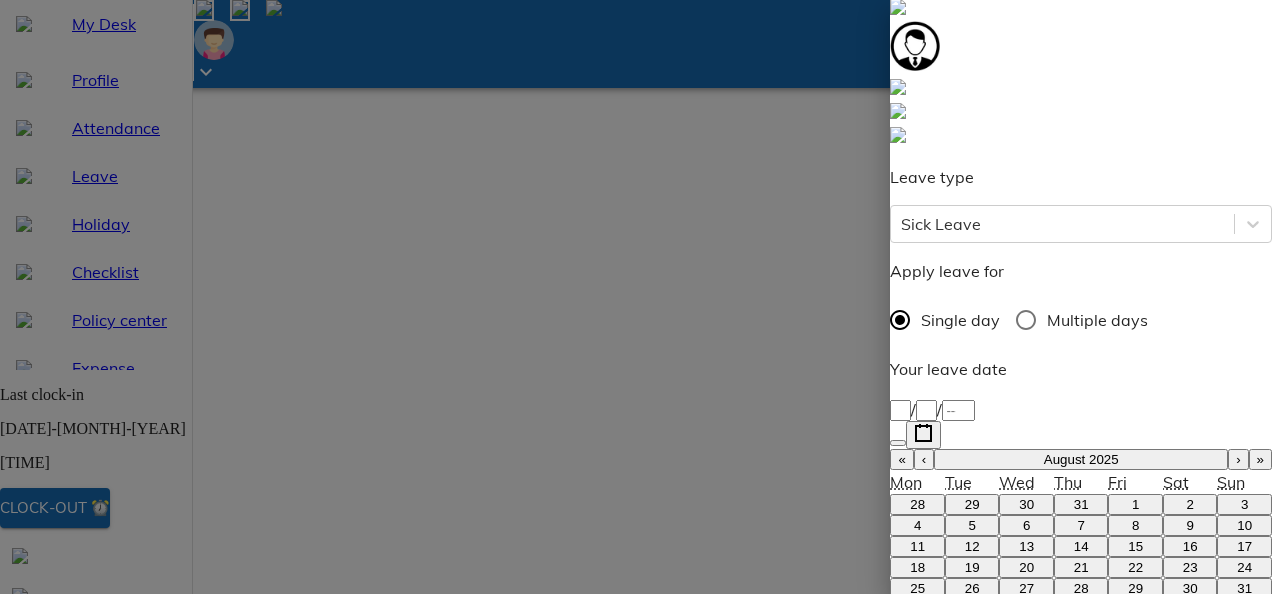 click on "5" at bounding box center [971, 525] 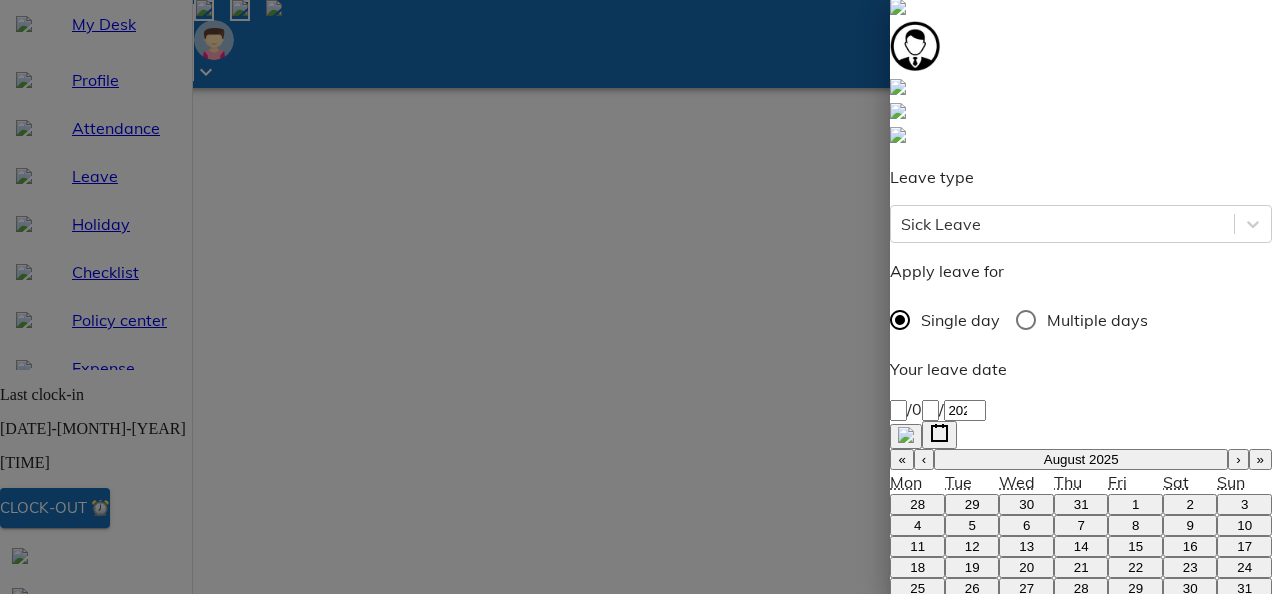 click at bounding box center [983, 1056] 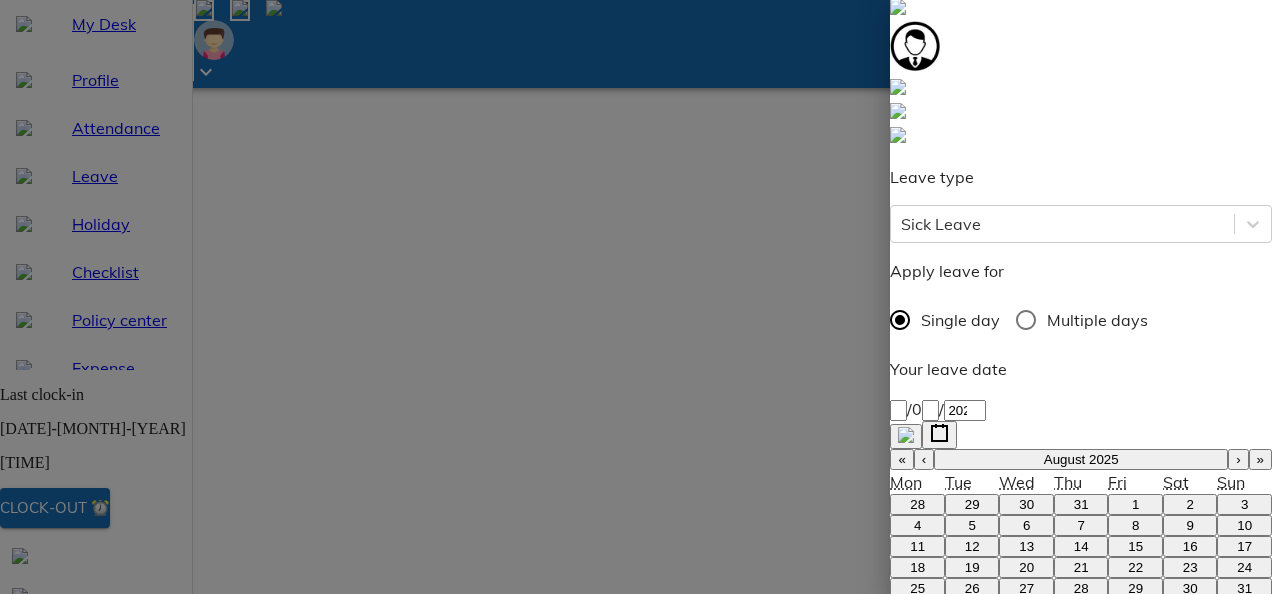 type on "Stomach P" 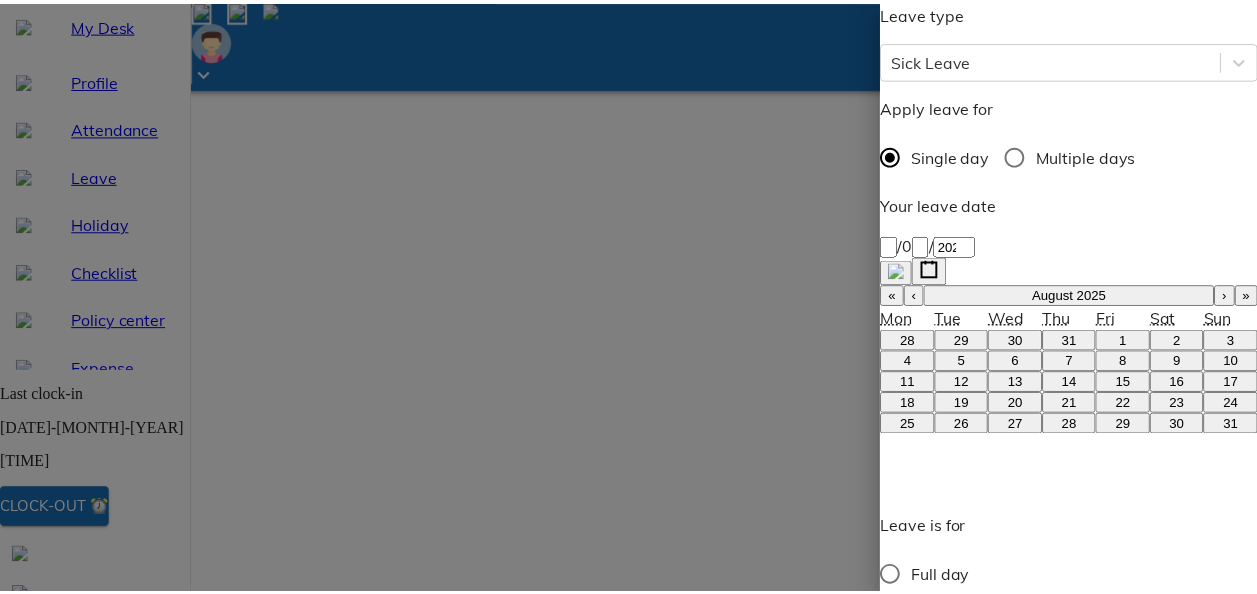 scroll, scrollTop: 312, scrollLeft: 0, axis: vertical 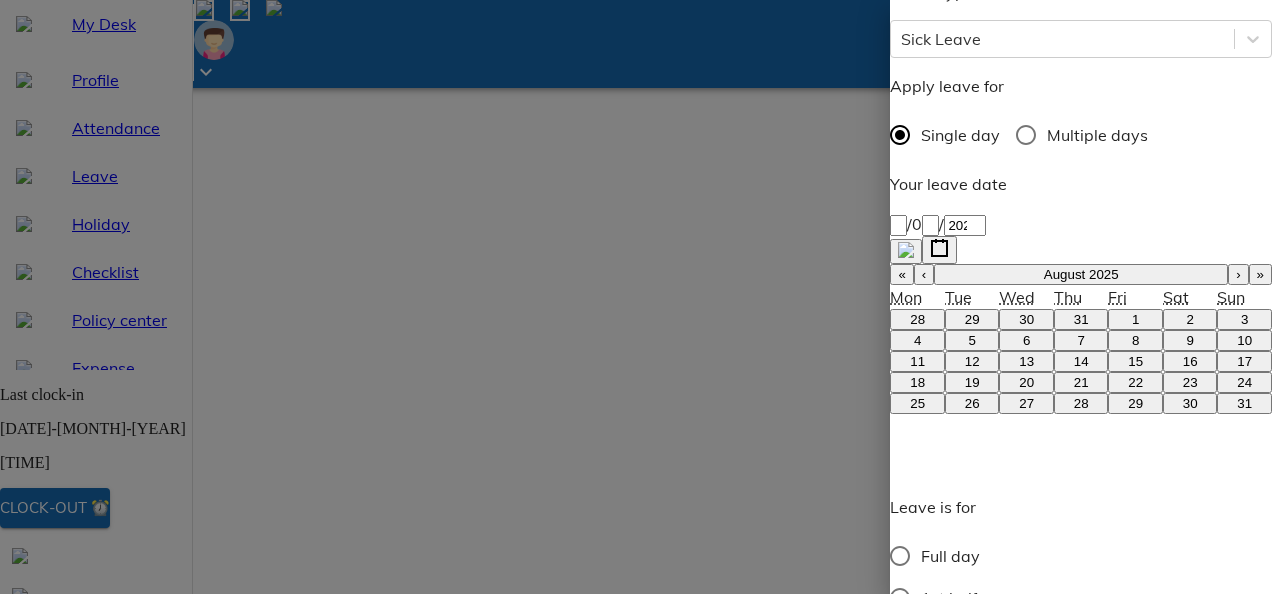 type on "Stomach Pain." 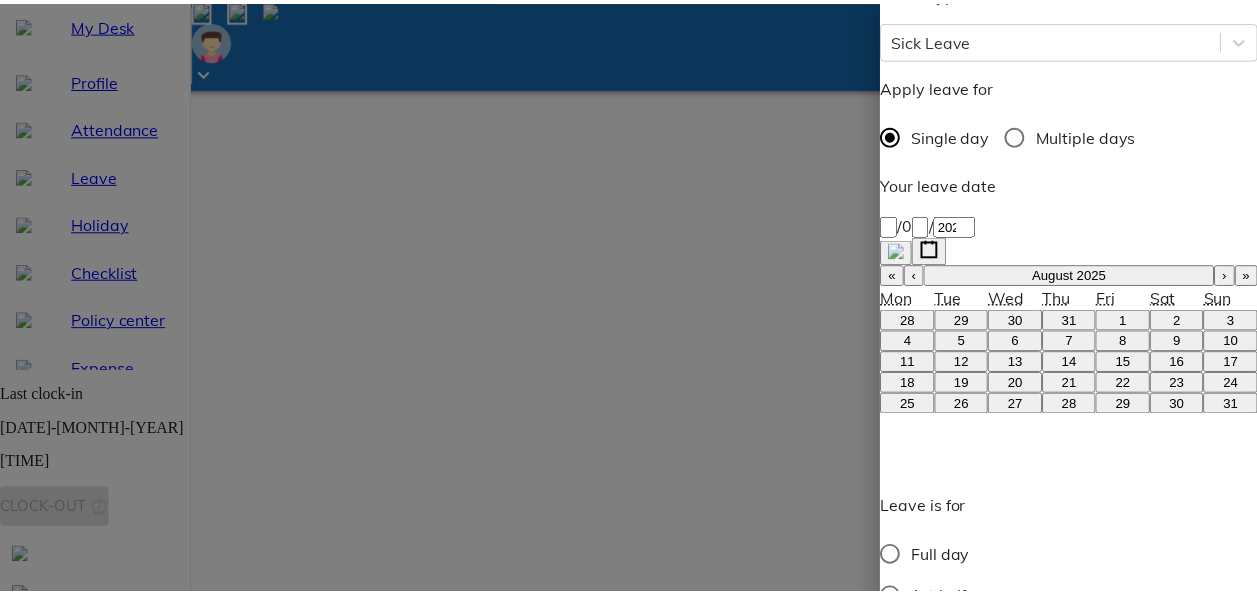 scroll, scrollTop: 30, scrollLeft: 0, axis: vertical 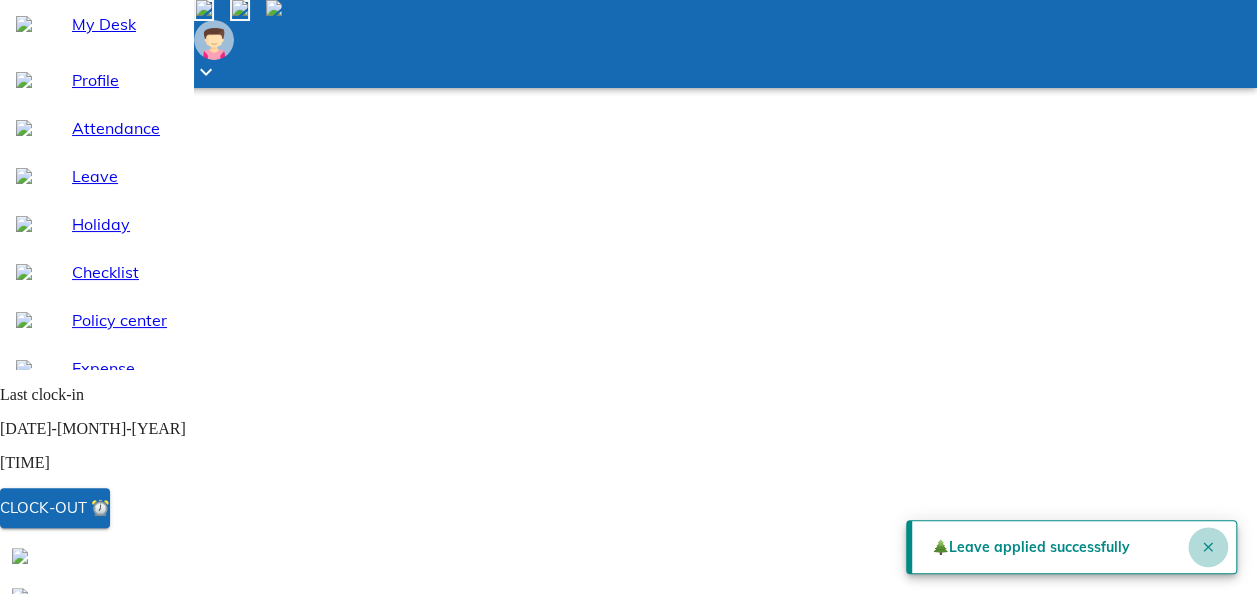 click 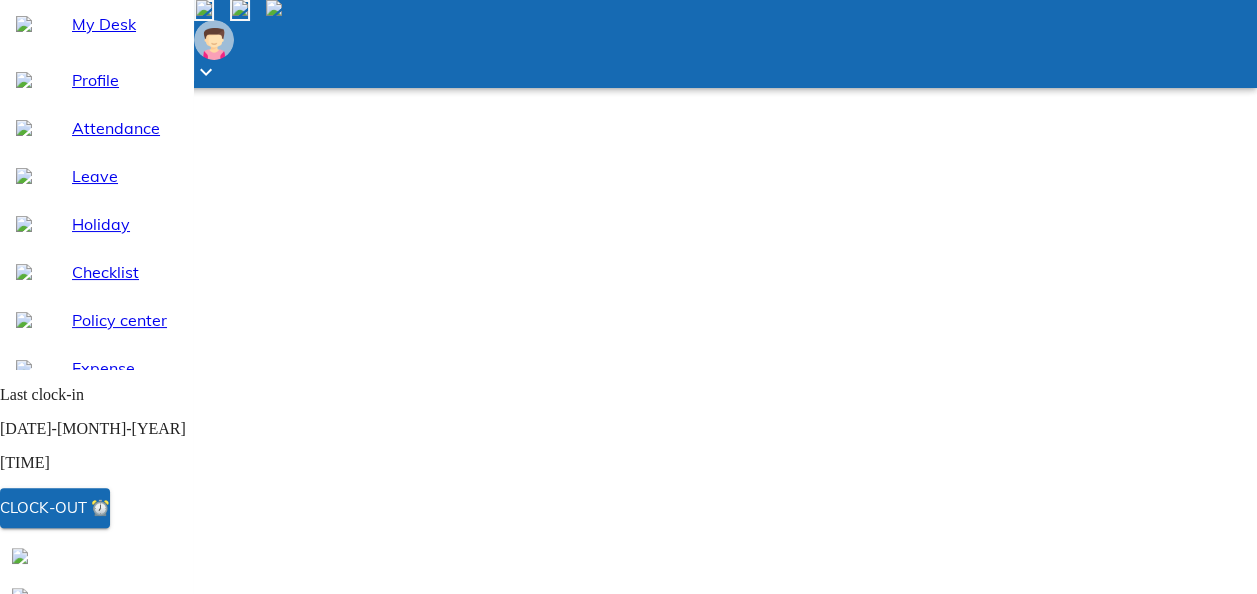 scroll, scrollTop: 0, scrollLeft: 0, axis: both 